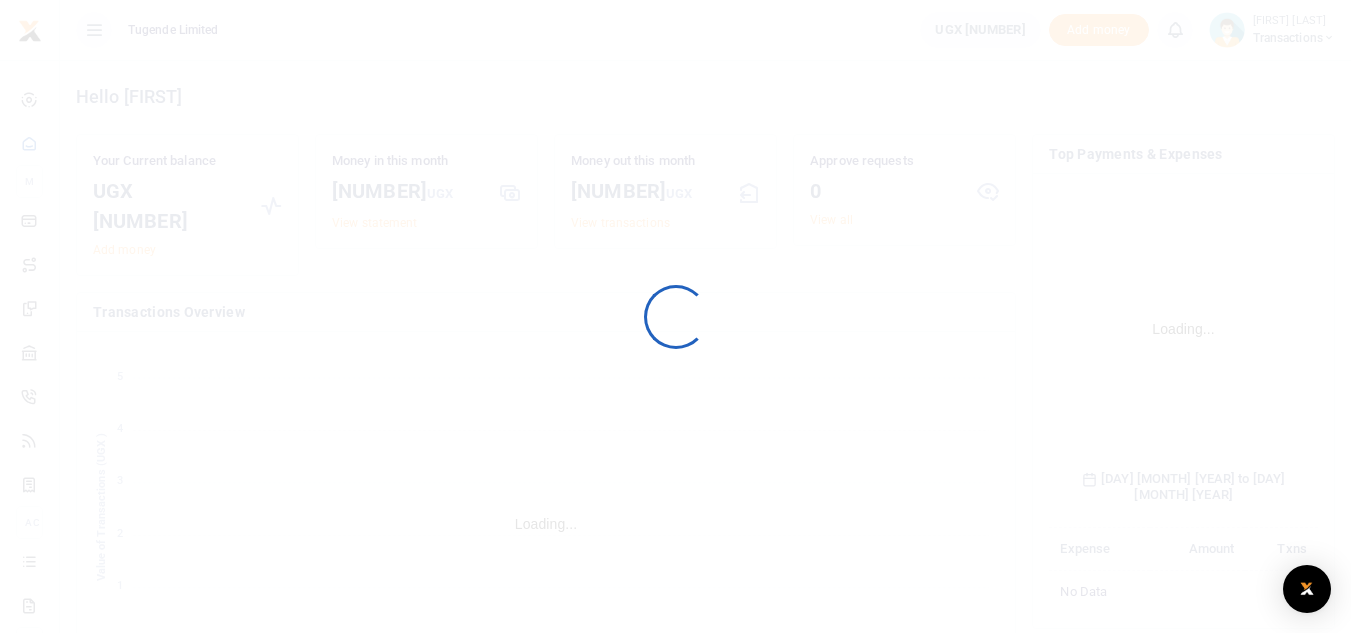 scroll, scrollTop: 0, scrollLeft: 0, axis: both 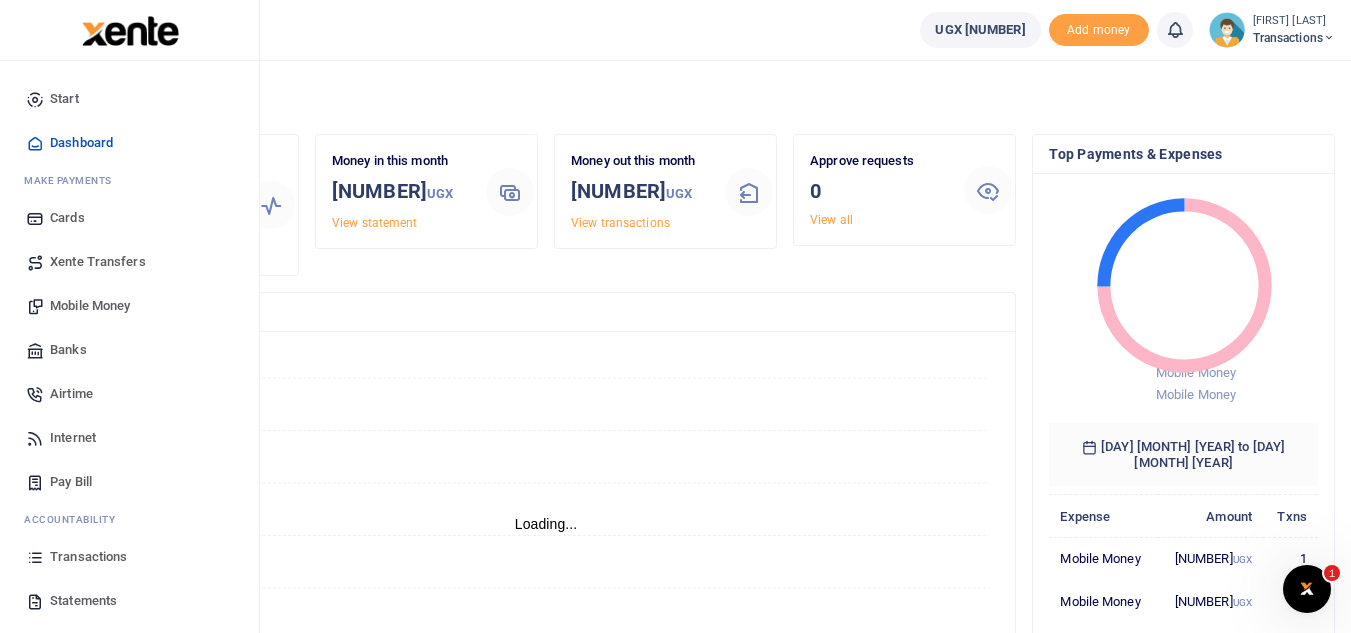 click on "Transactions" at bounding box center [88, 557] 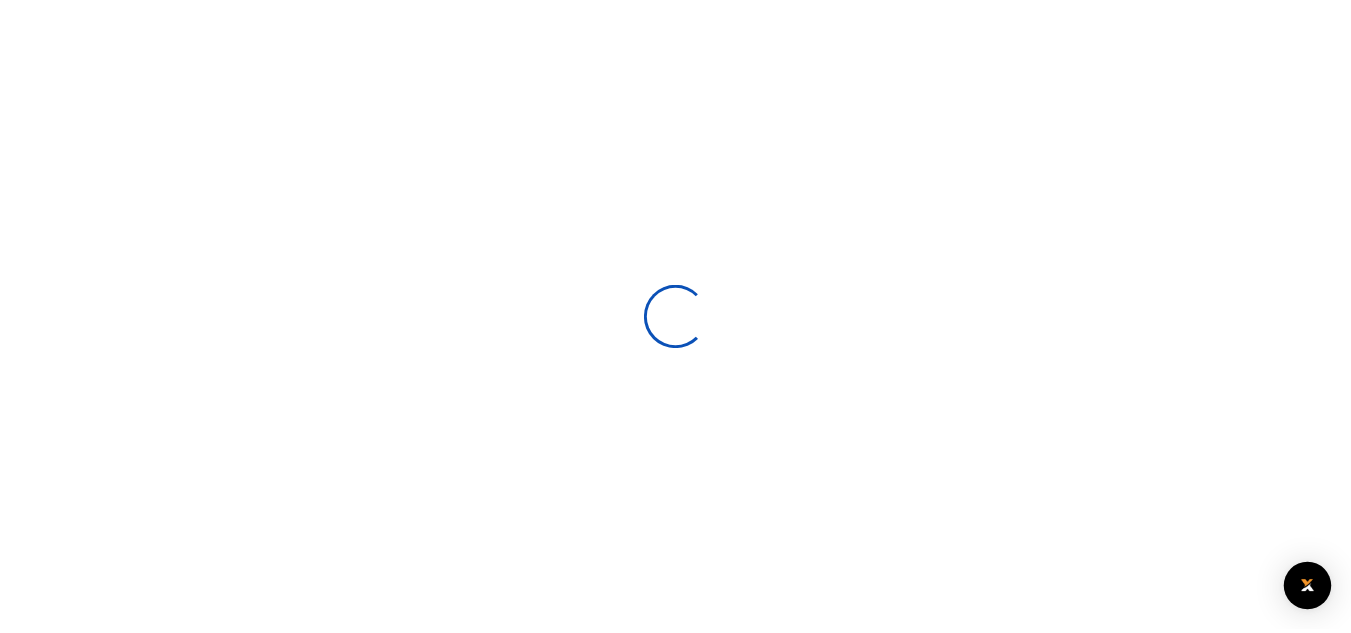 scroll, scrollTop: 0, scrollLeft: 0, axis: both 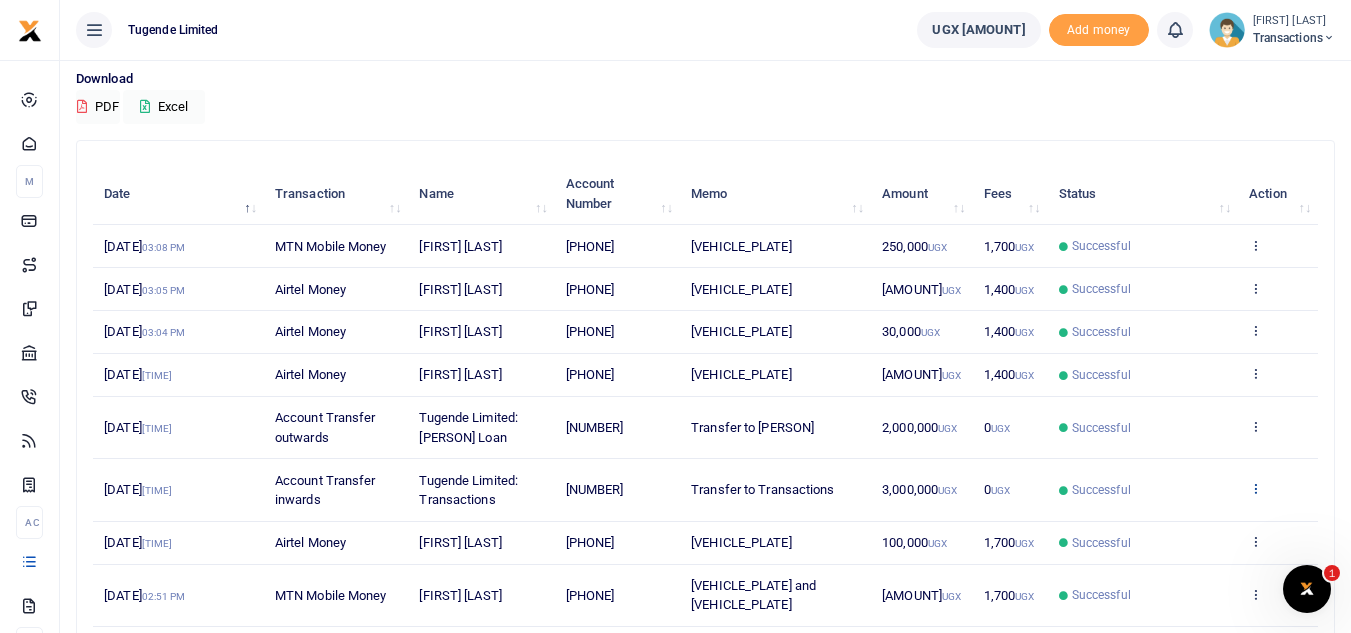 click at bounding box center [1255, 288] 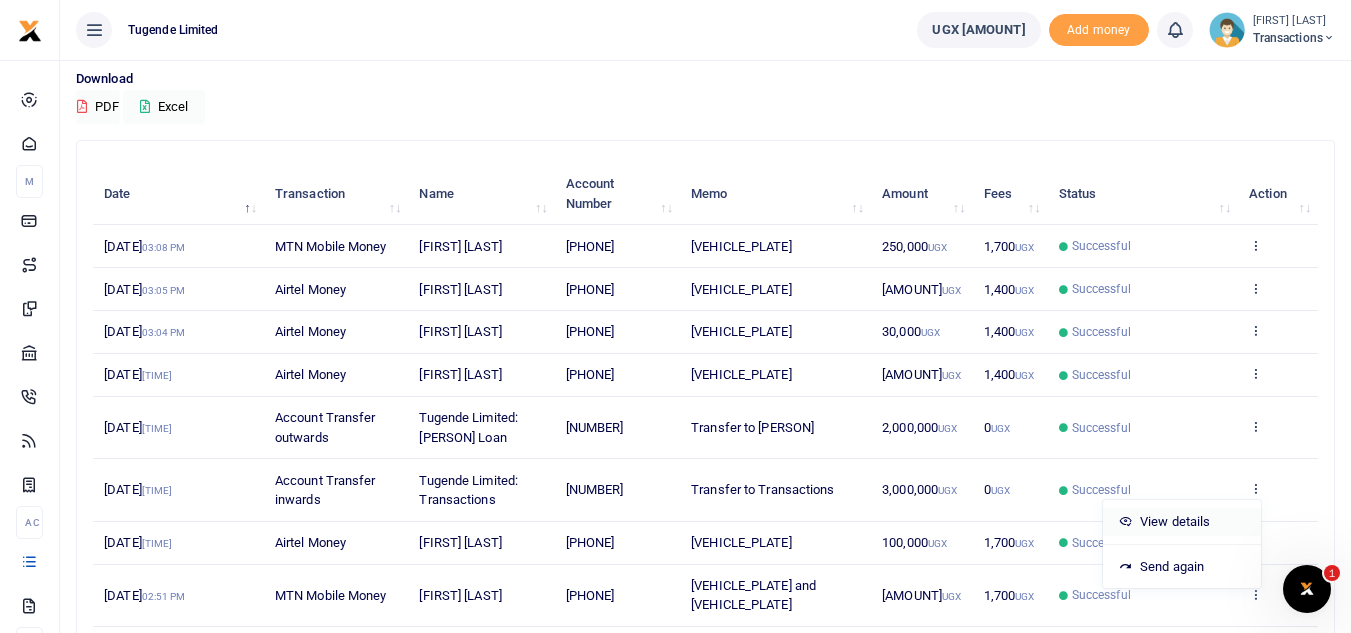 click on "View details" at bounding box center [1182, 522] 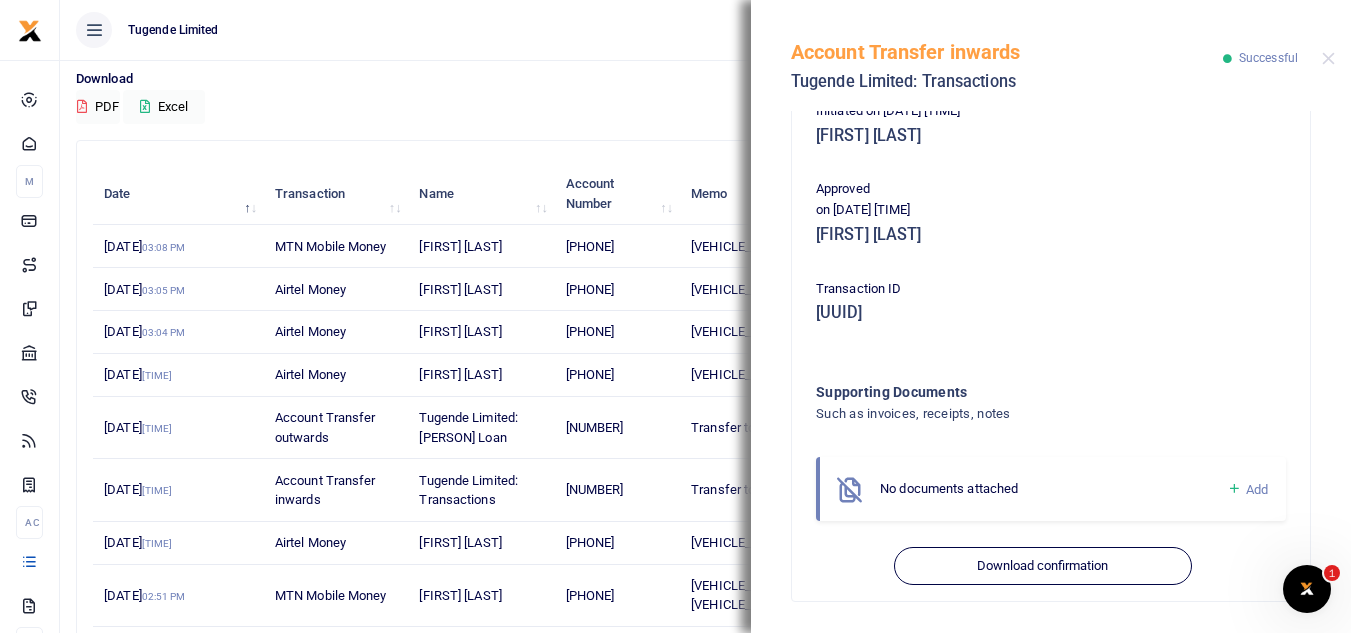 scroll, scrollTop: 274, scrollLeft: 0, axis: vertical 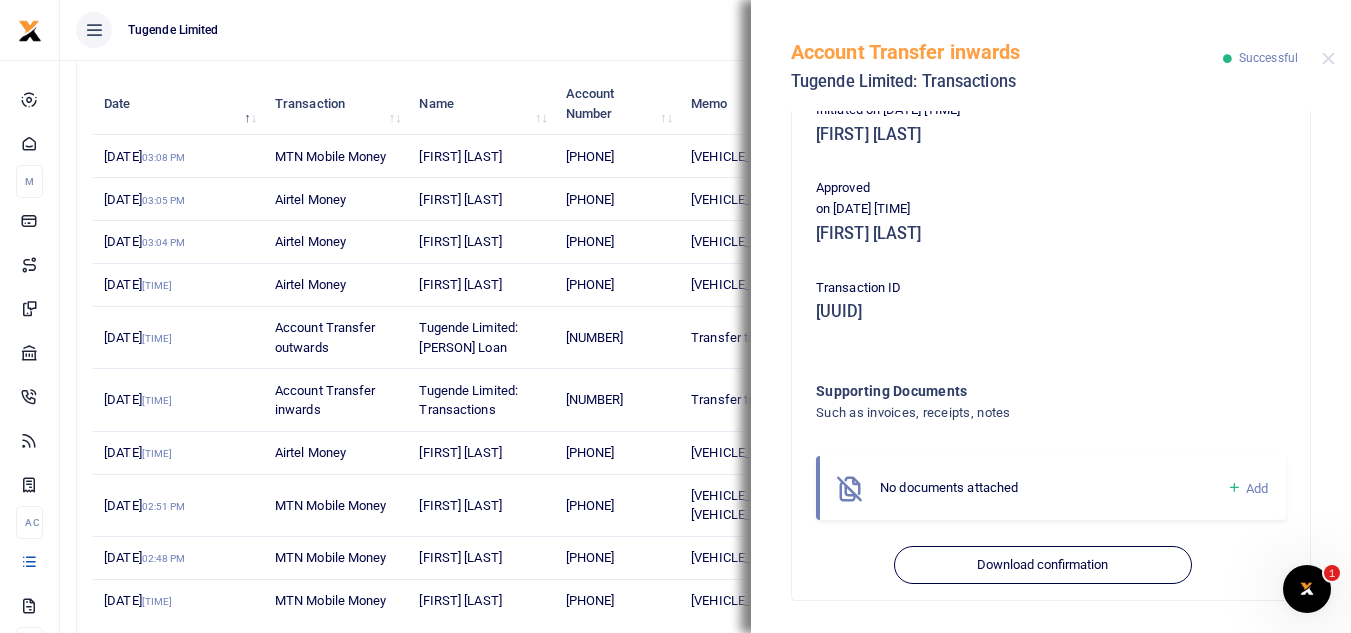 click on "Date Transaction Name Account Number Memo Amount Fees Status Action [DATE] [TIME] MTN Mobile Money [FIRST] [LAST] [PHONE] [VEHICLE_PLATE] [AMOUNT] UGX [AMOUNT] UGX Successful
View details
Send again
[DATE] [TIME] Airtel Money [FIRST] [LAST] [PHONE] [VEHICLE_PLATE] [AMOUNT] UGX [AMOUNT] UGX Successful
View details
Send again
[DATE] [TIME] Airtel Money [FIRST] [LAST] [PHONE] [VEHICLE_PLATE] TLUG [AMOUNT] UGX [AMOUNT] UGX Successful
[TIME]" at bounding box center [399, 67] 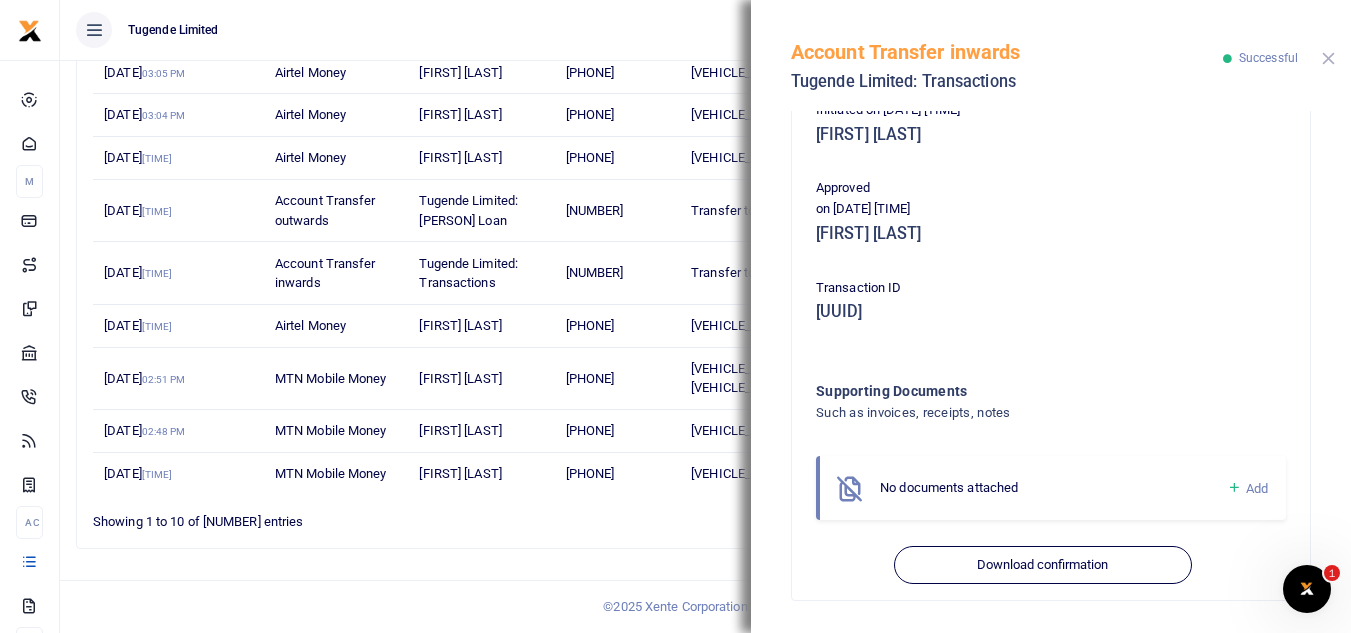 click at bounding box center [1328, 58] 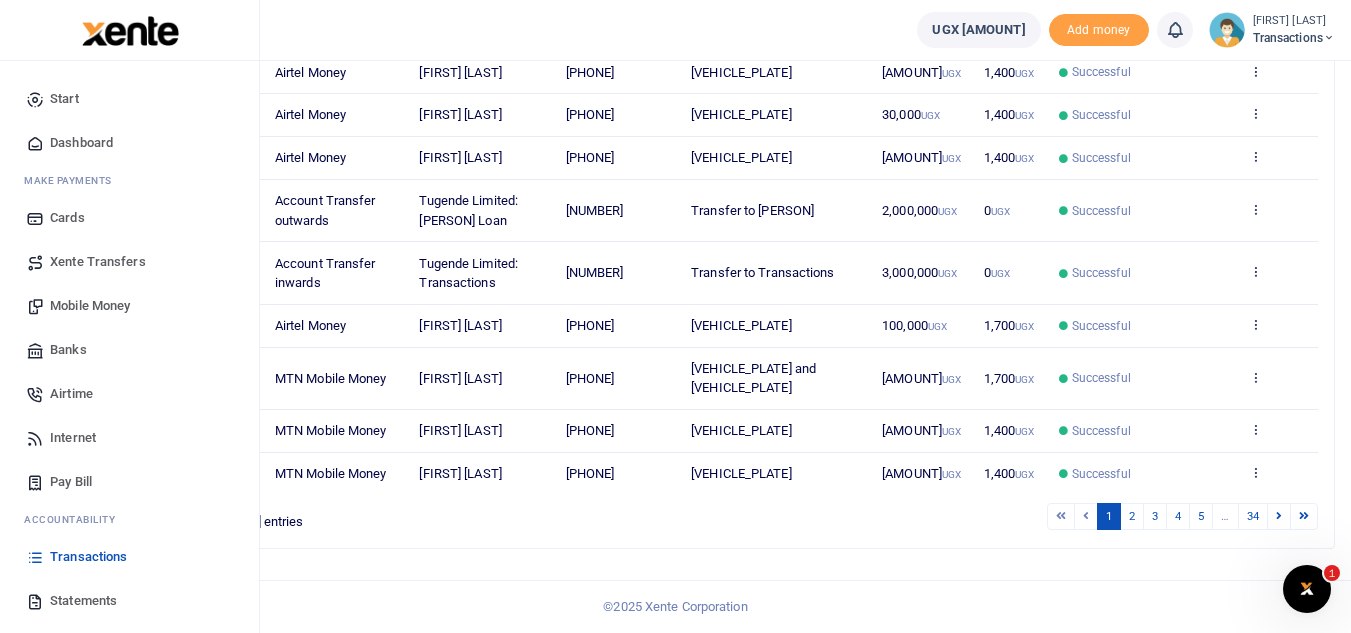 click on "Xente Transfers" at bounding box center (129, 262) 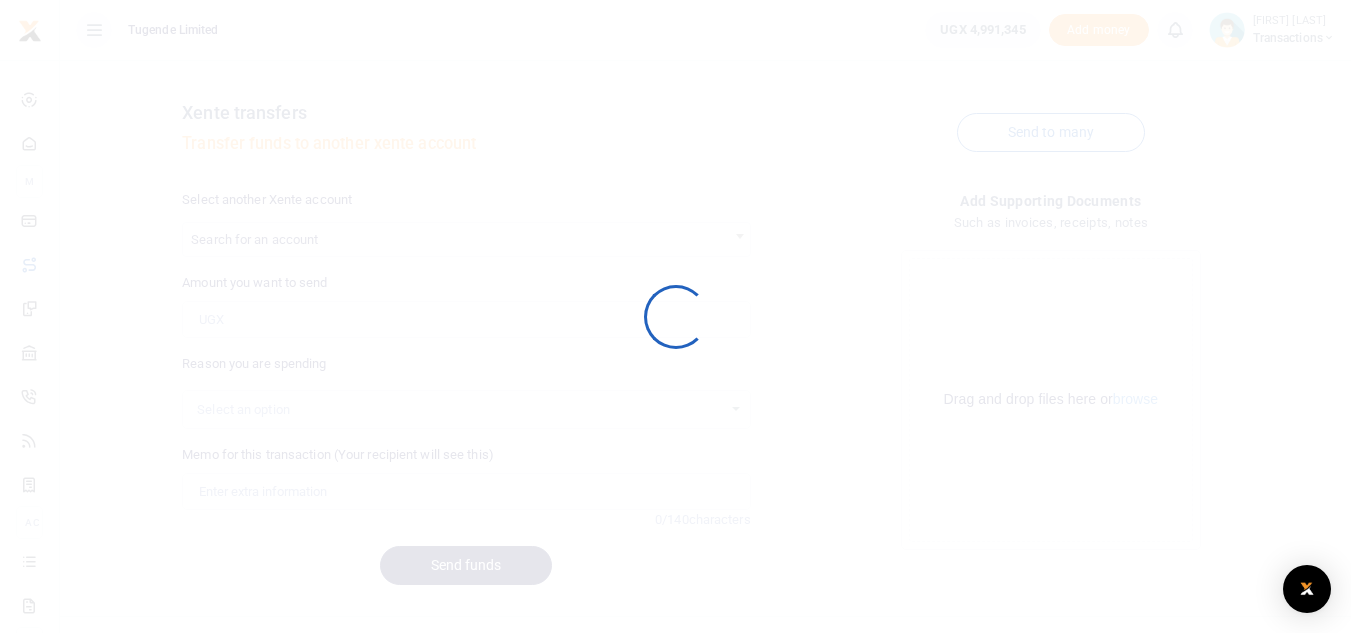 scroll, scrollTop: 0, scrollLeft: 0, axis: both 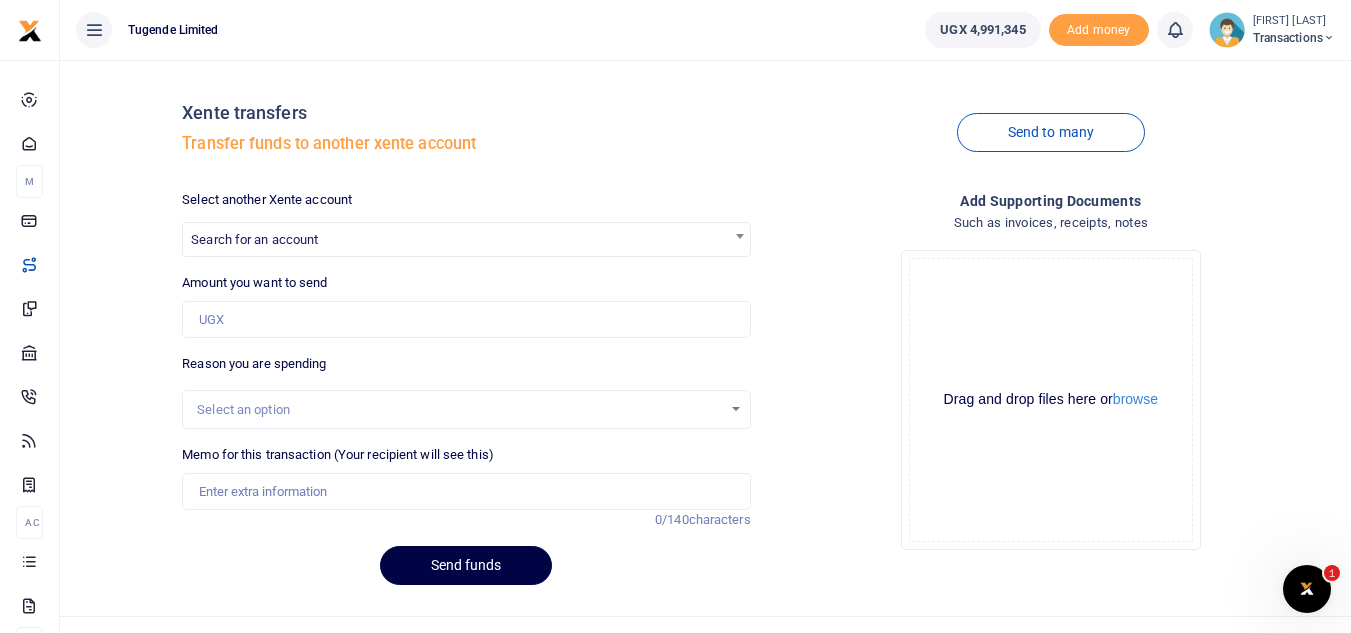 click at bounding box center (675, 316) 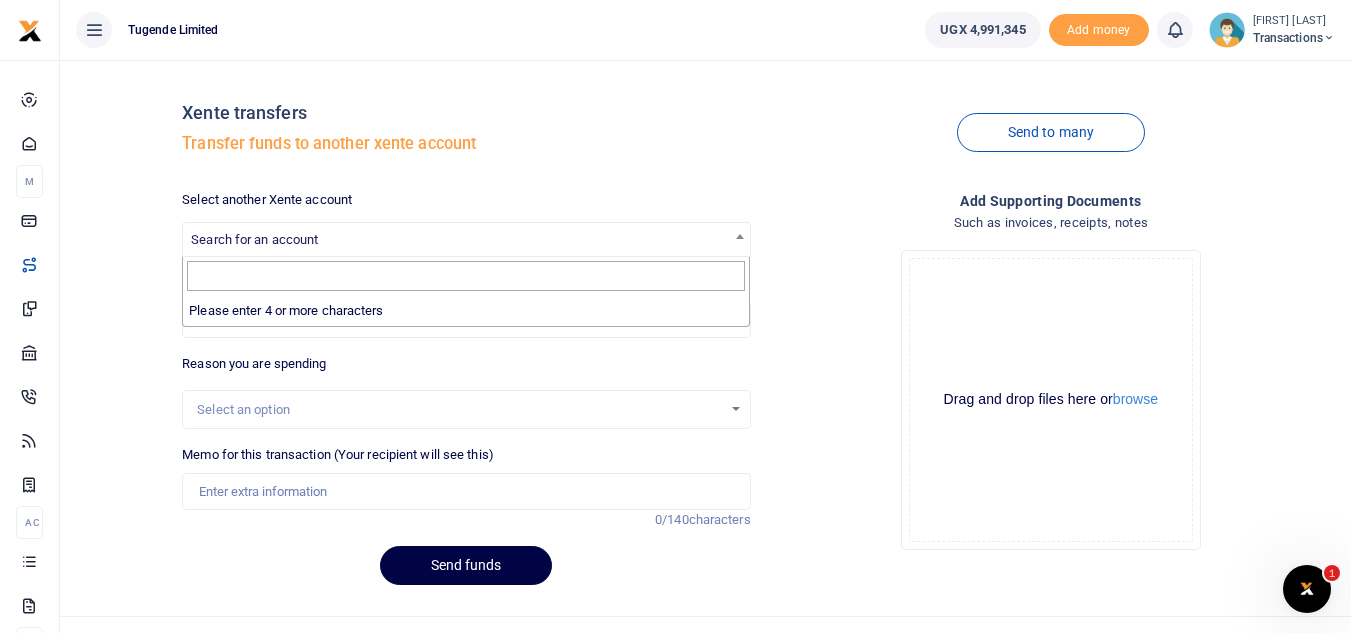 click on "Search for an account" at bounding box center [466, 238] 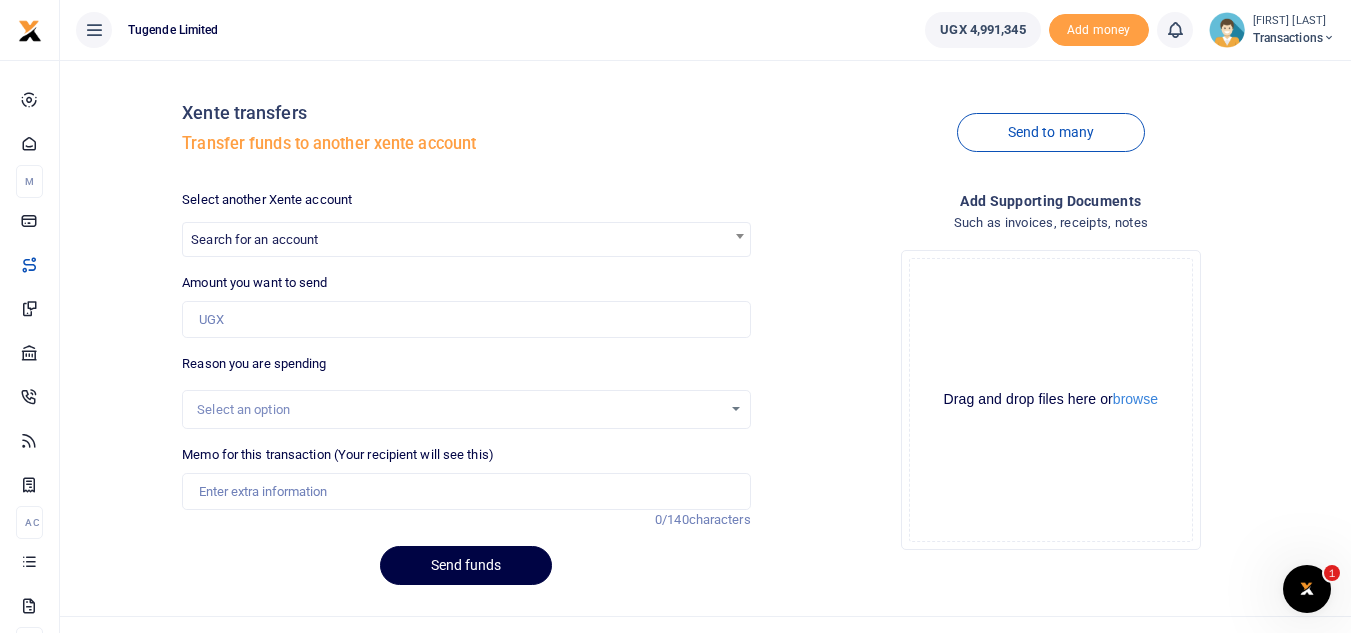 click on "Drop your files here Drag and drop files here or  browse Powered by  Uppy" at bounding box center [1051, 400] 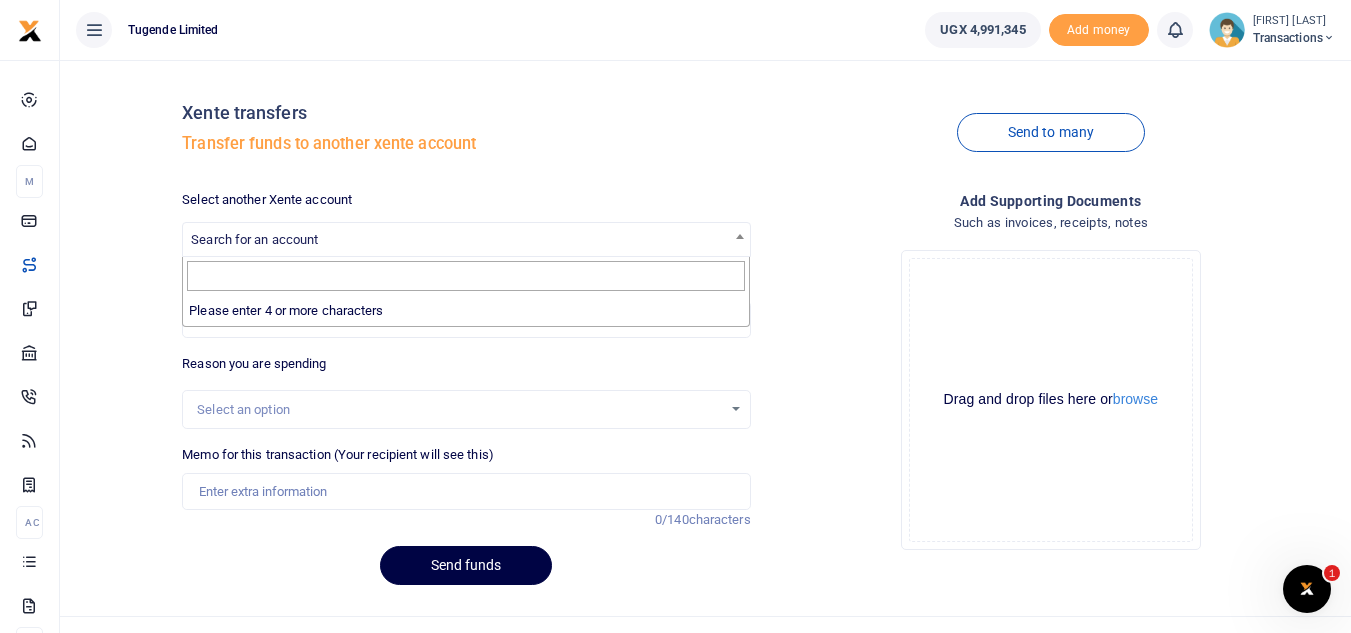 click on "Search for an account" at bounding box center [466, 238] 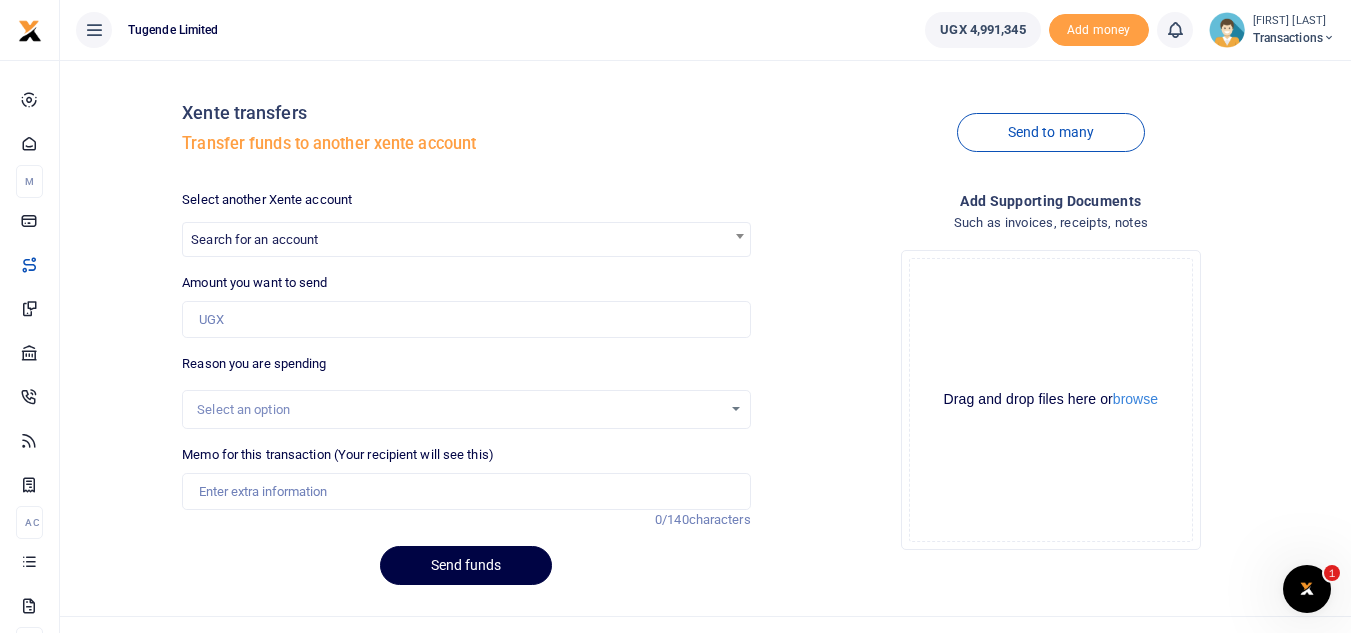 click on "Drop your files here Drag and drop files here or  browse Powered by  Uppy" at bounding box center (1051, 400) 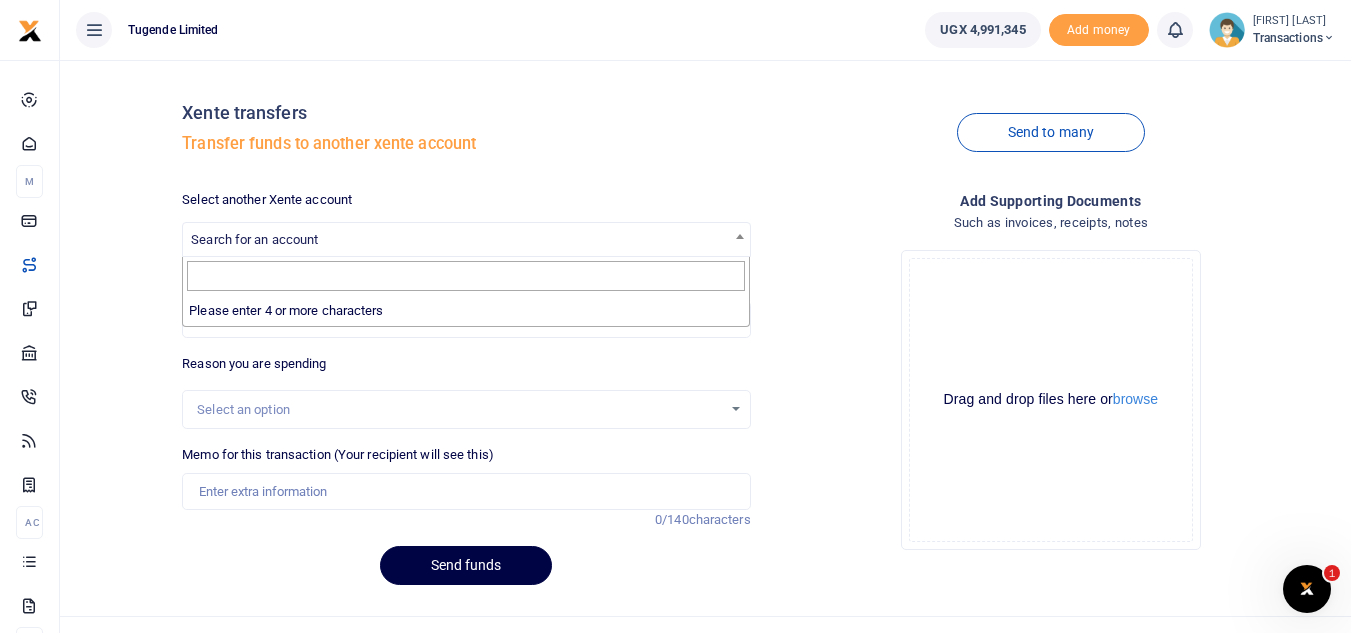 click at bounding box center (740, 236) 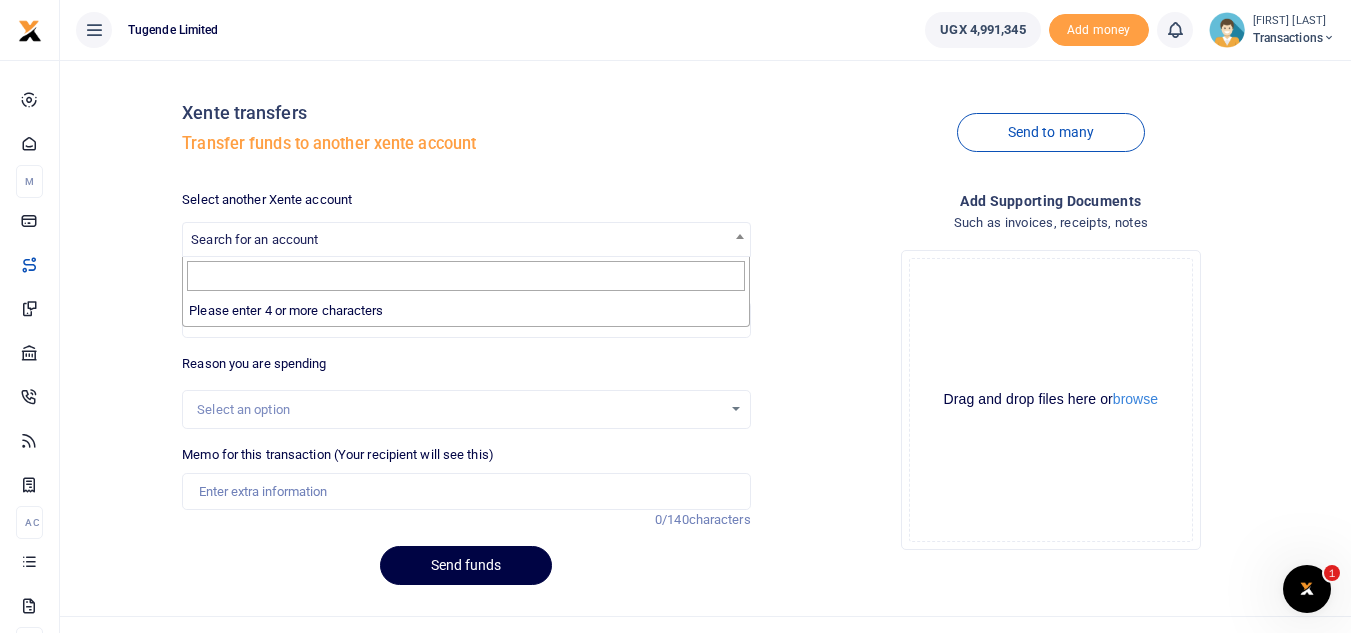 click at bounding box center (466, 276) 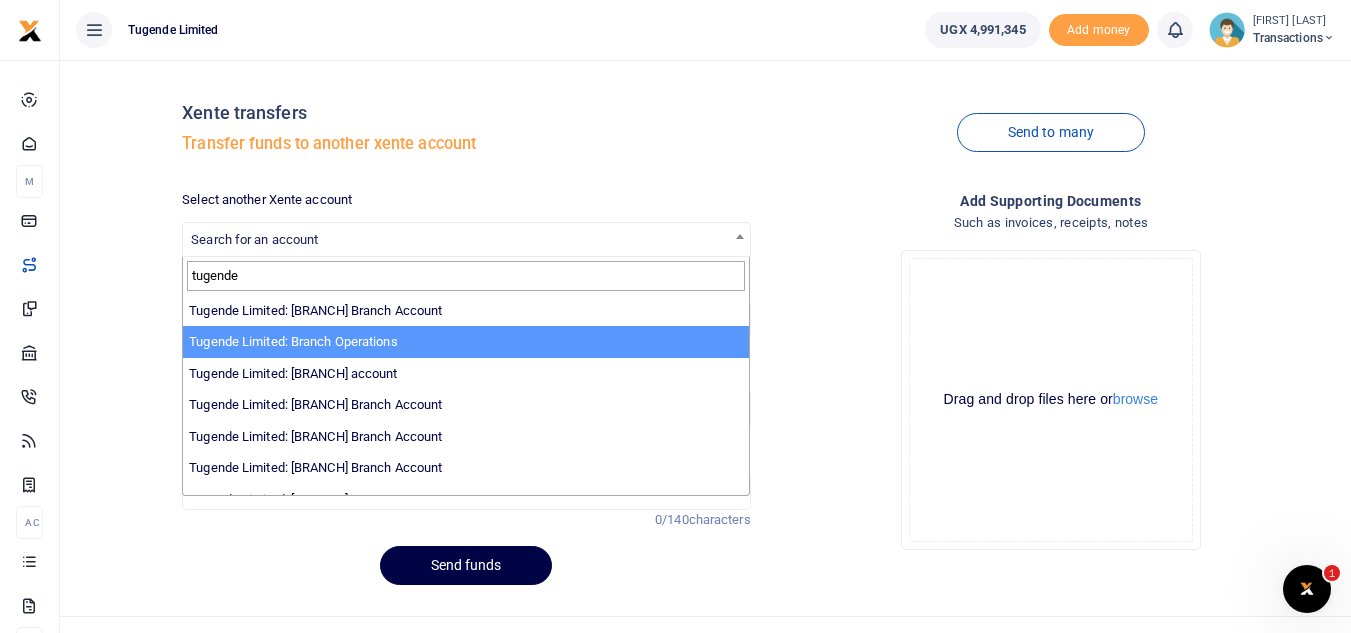 type on "tugende" 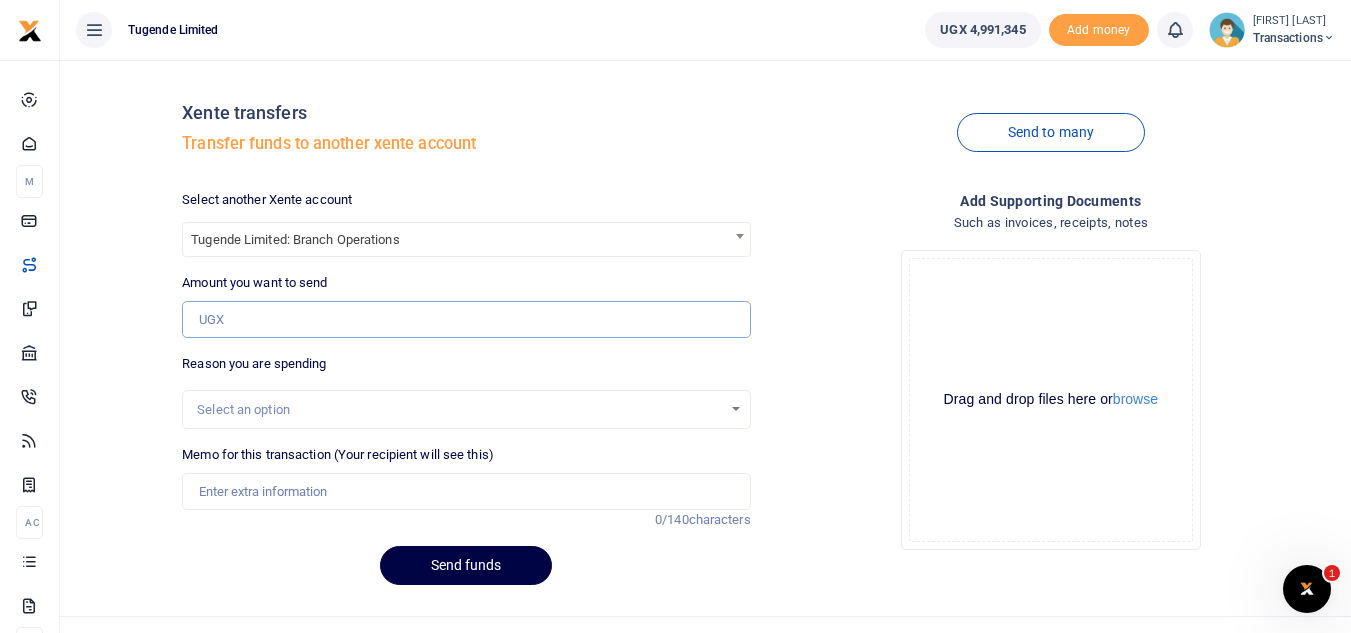 click on "Amount you want to send" at bounding box center [466, 320] 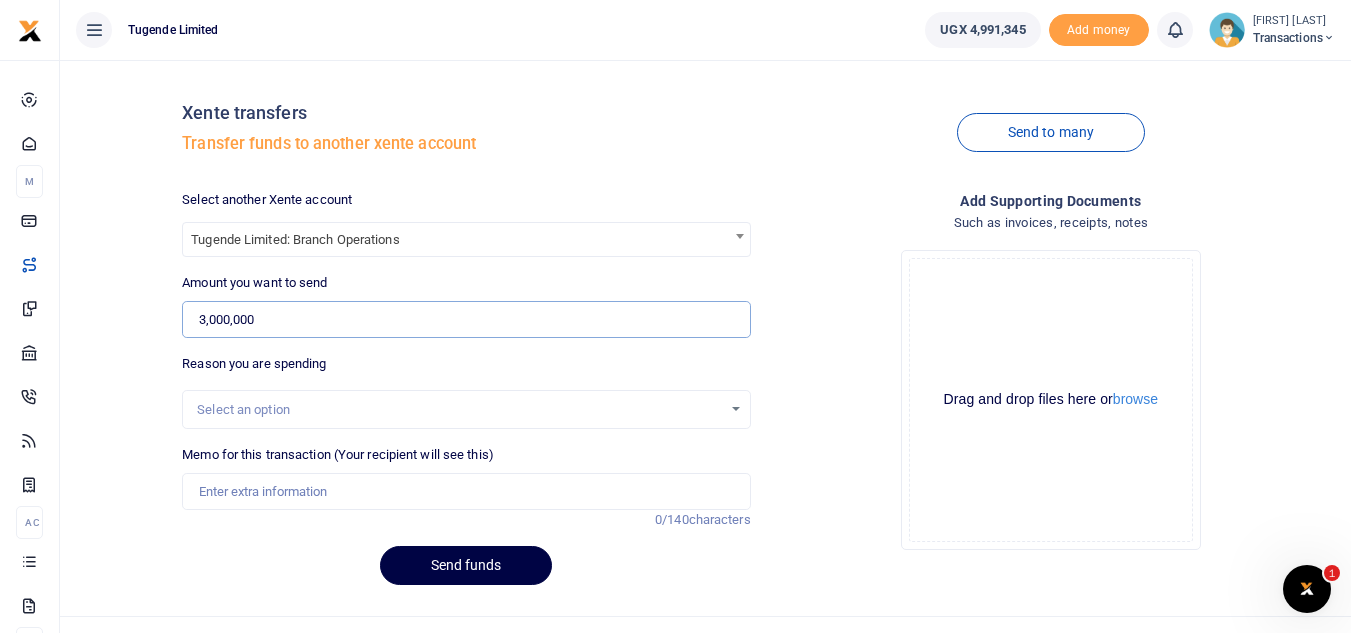 type on "3,000,000" 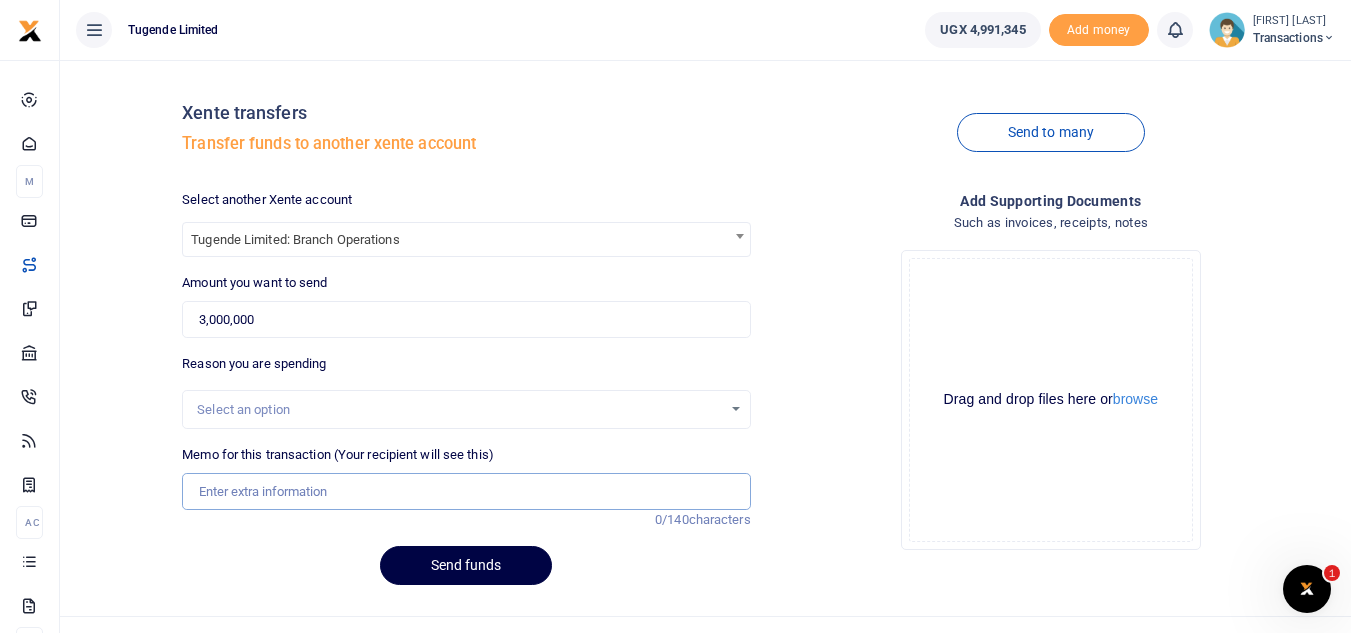 click on "Memo for this transaction (Your recipient will see this)" at bounding box center (466, 492) 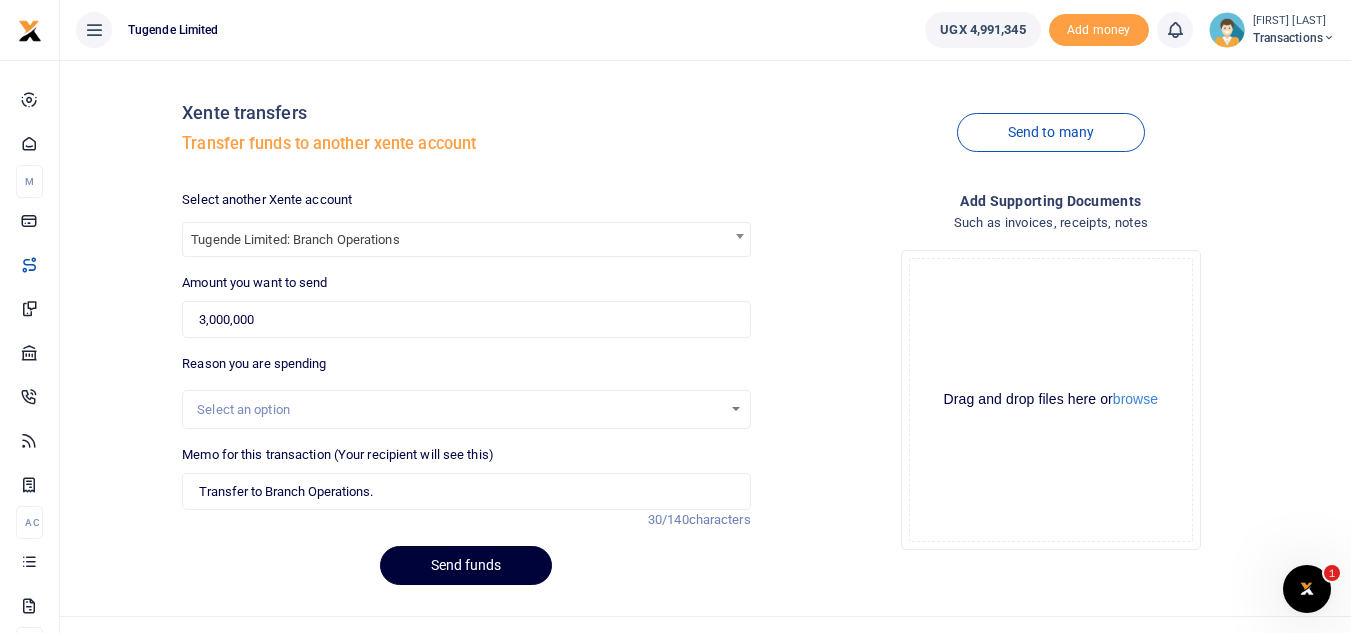 click on "Send funds" at bounding box center [466, 565] 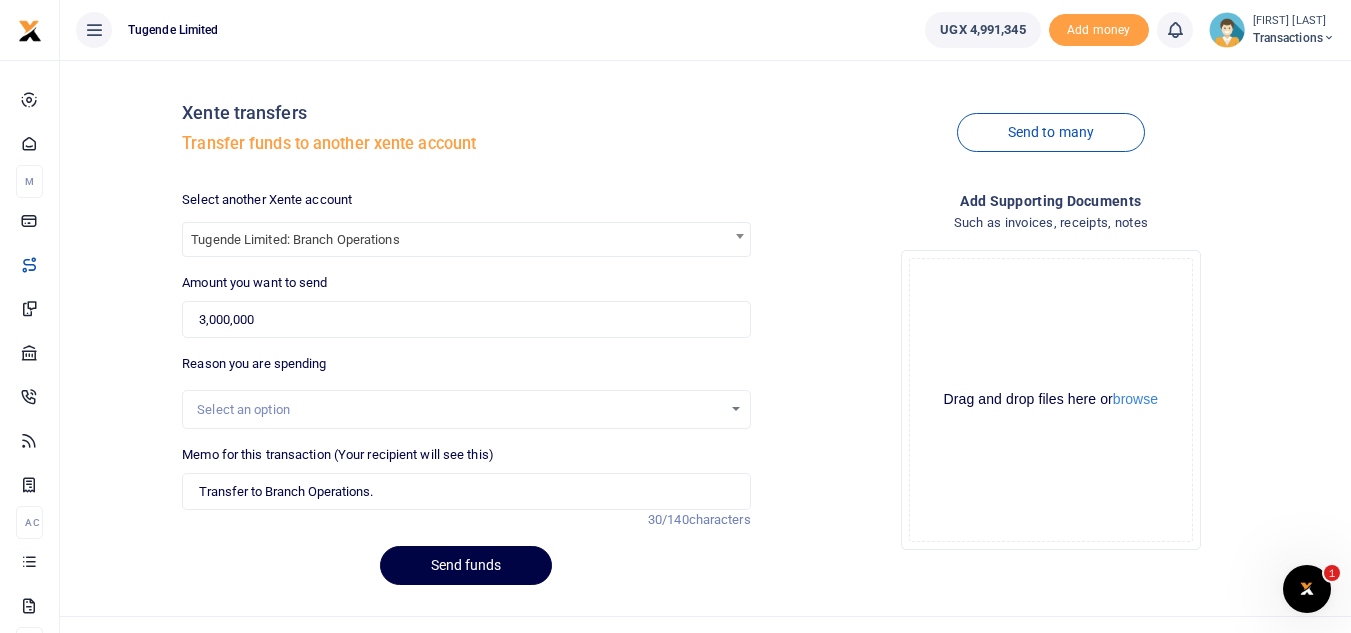 click on "Tugende Limited: Branch Operations" at bounding box center (466, 238) 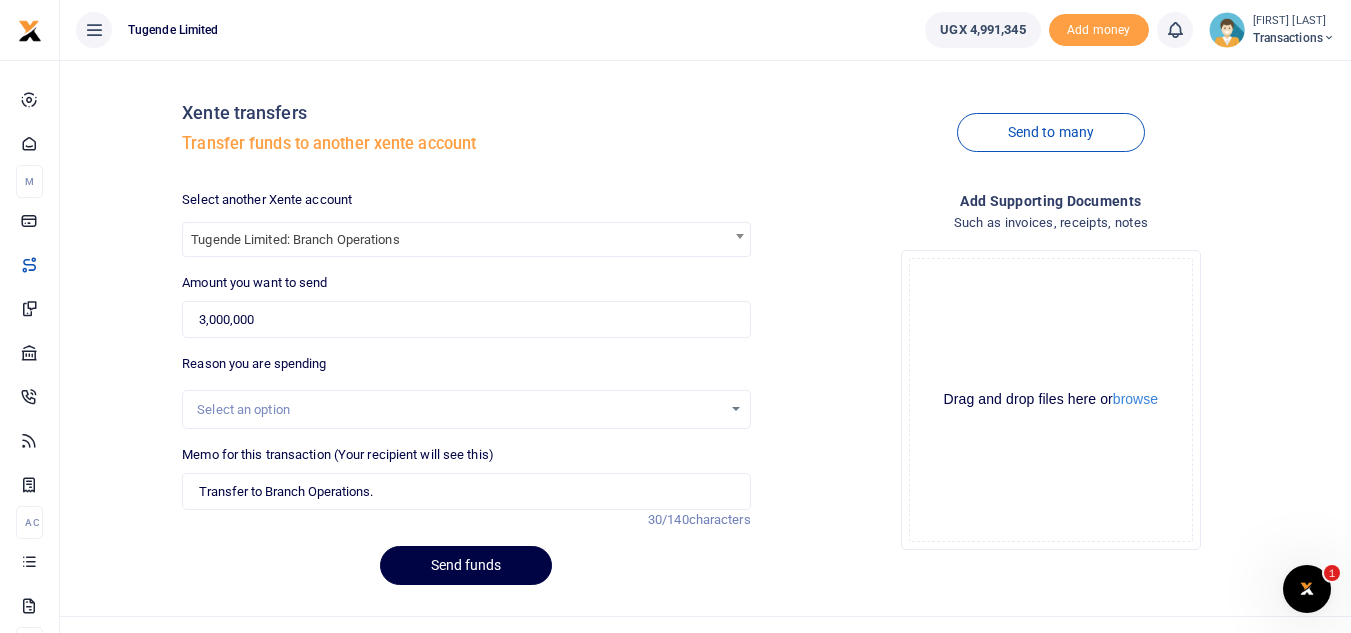 click on "Tugende Limited: Branch Operations" at bounding box center (466, 238) 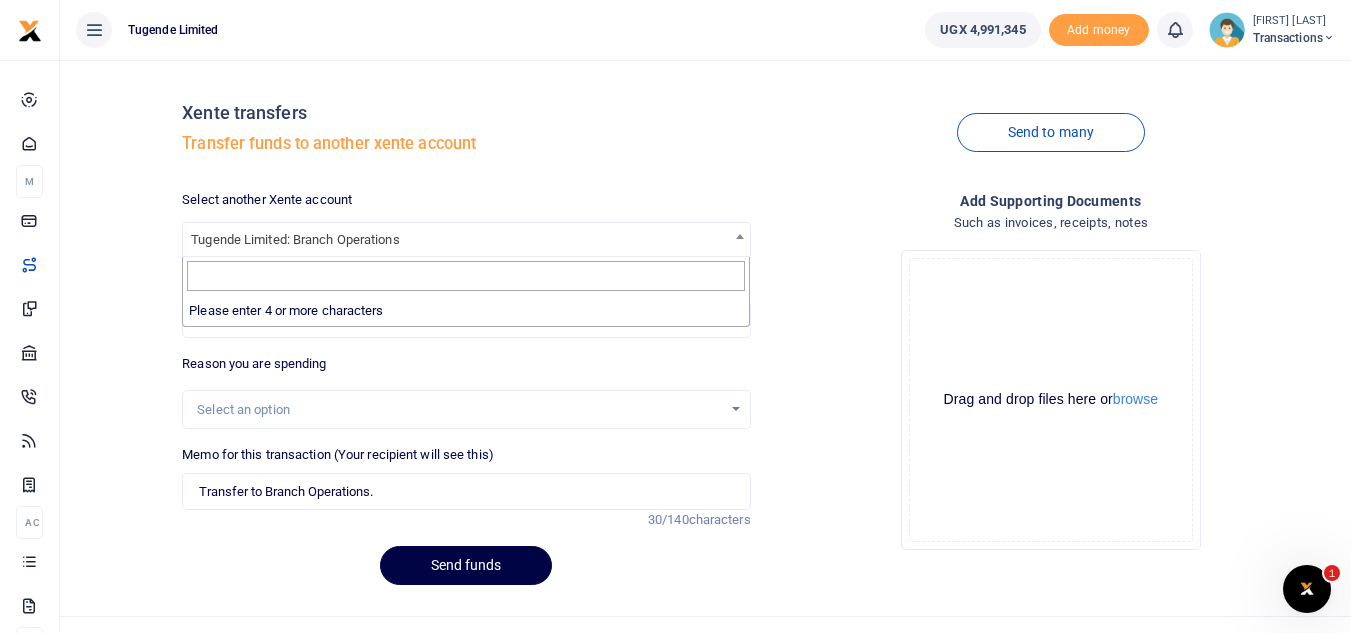 click on "Tugende Limited: Branch Operations" at bounding box center (466, 238) 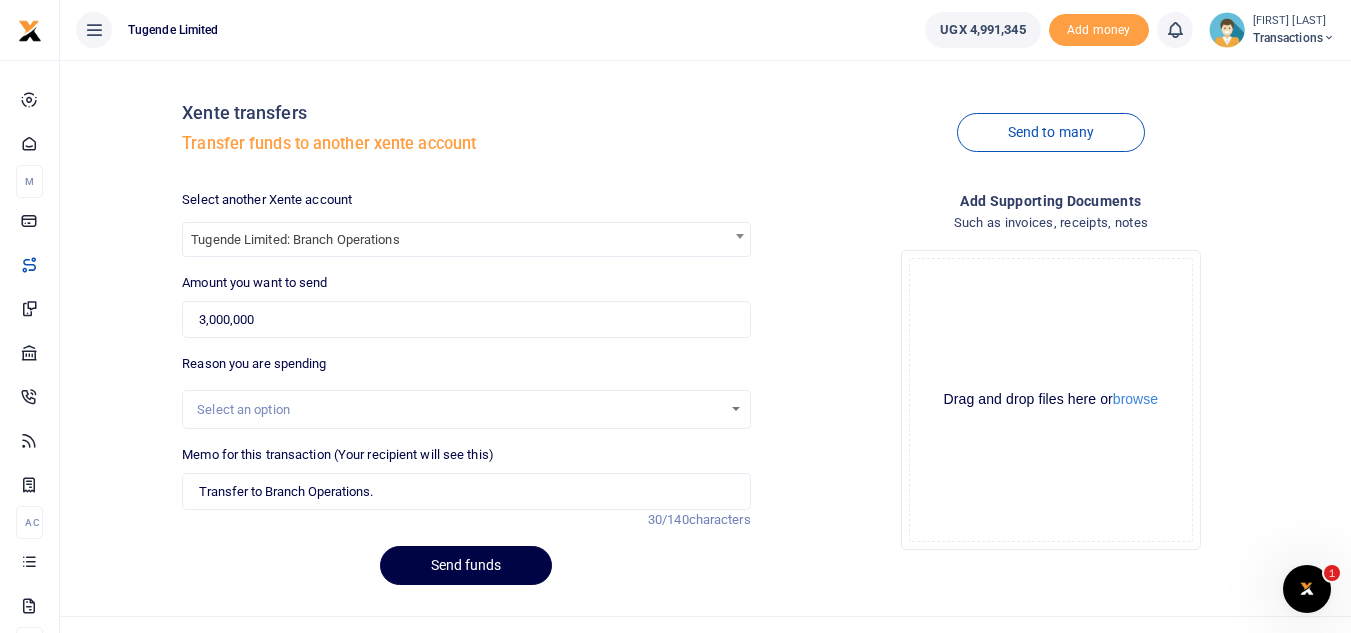 click on "Tugende Limited: Branch Operations" at bounding box center (466, 238) 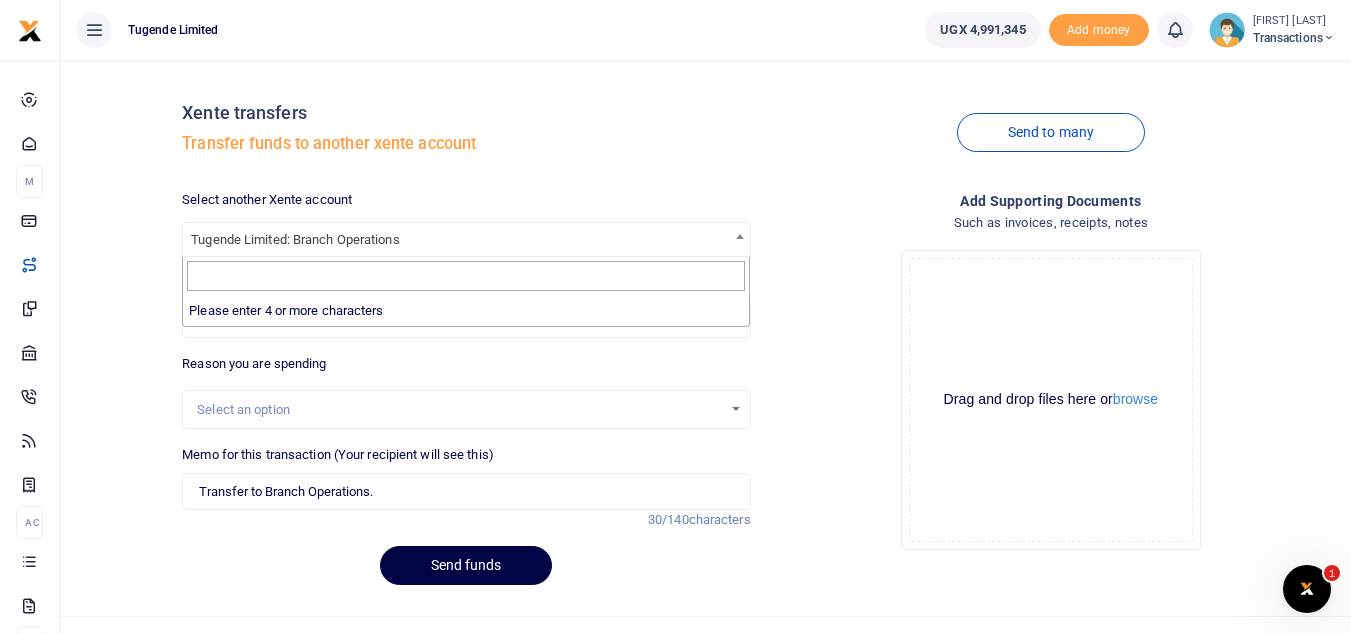 click on "Tugende Limited: Branch Operations" at bounding box center [466, 238] 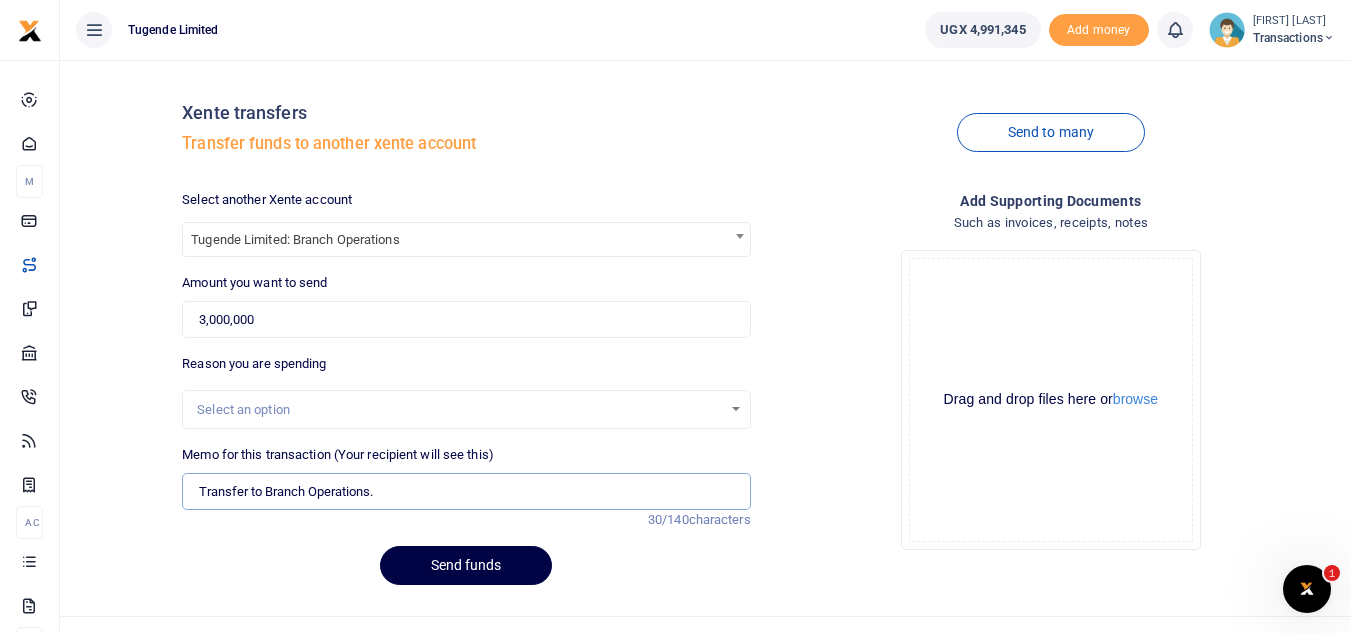click on "Transfer to Branch Operations." at bounding box center (466, 492) 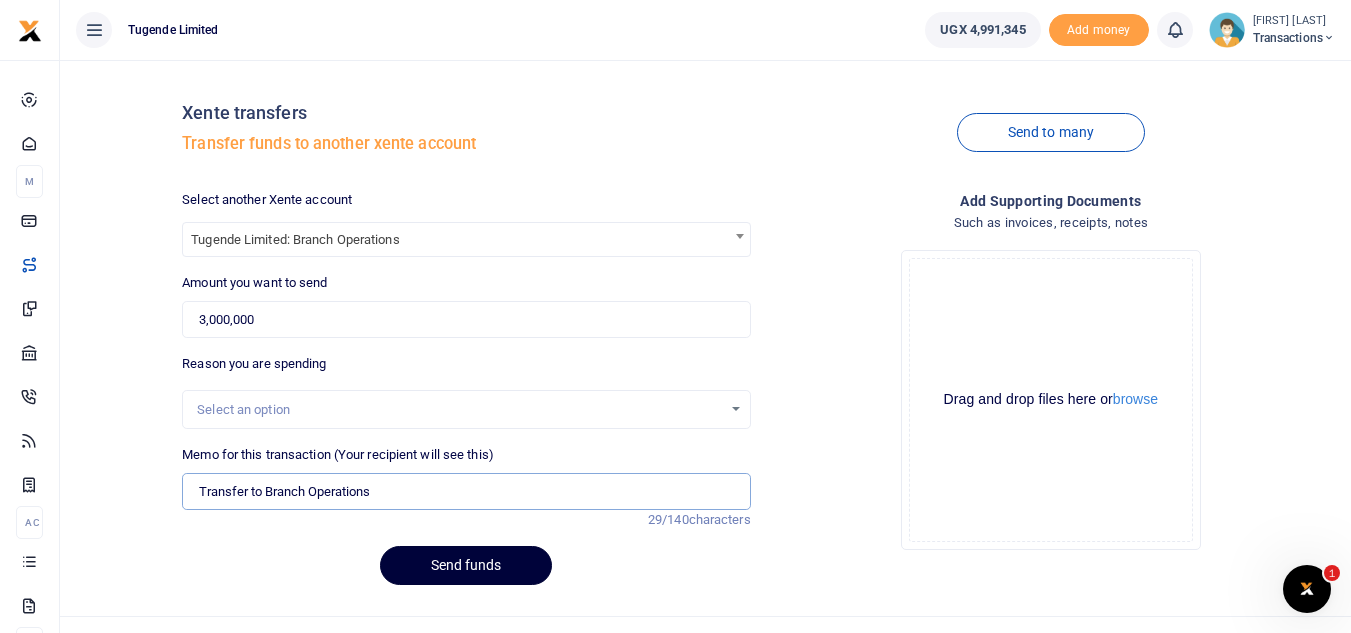 type on "Transfer to Branch Operations" 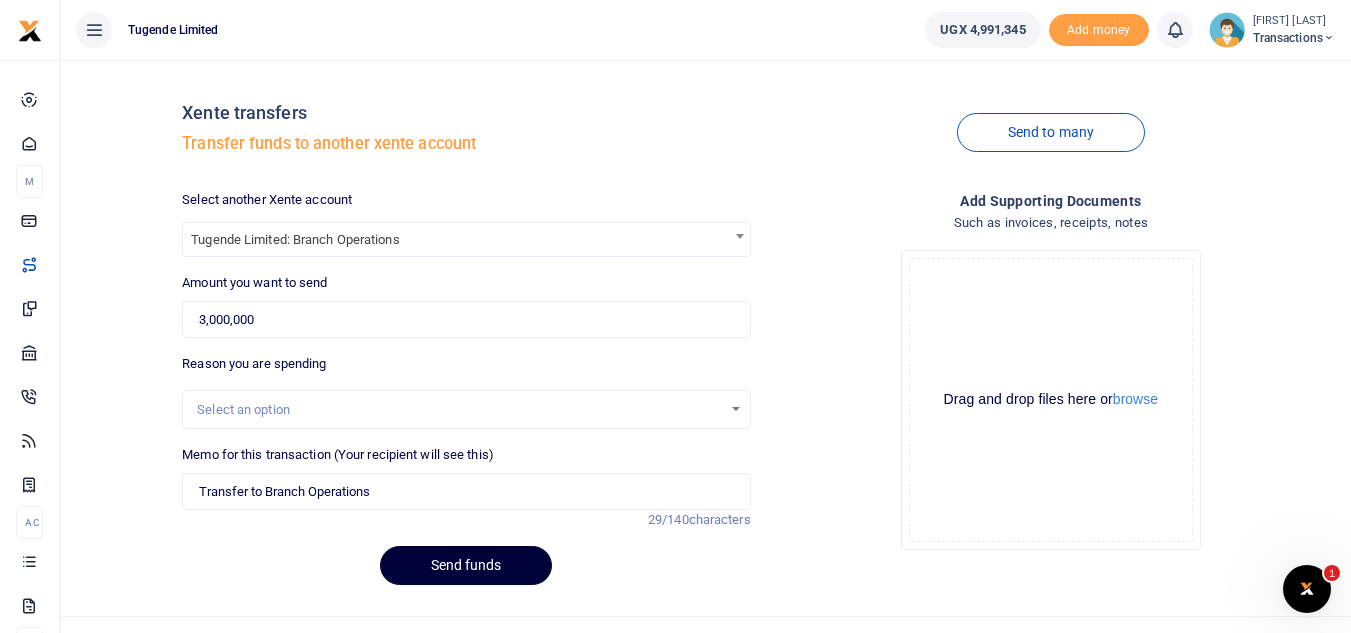 click on "Send funds" at bounding box center (466, 565) 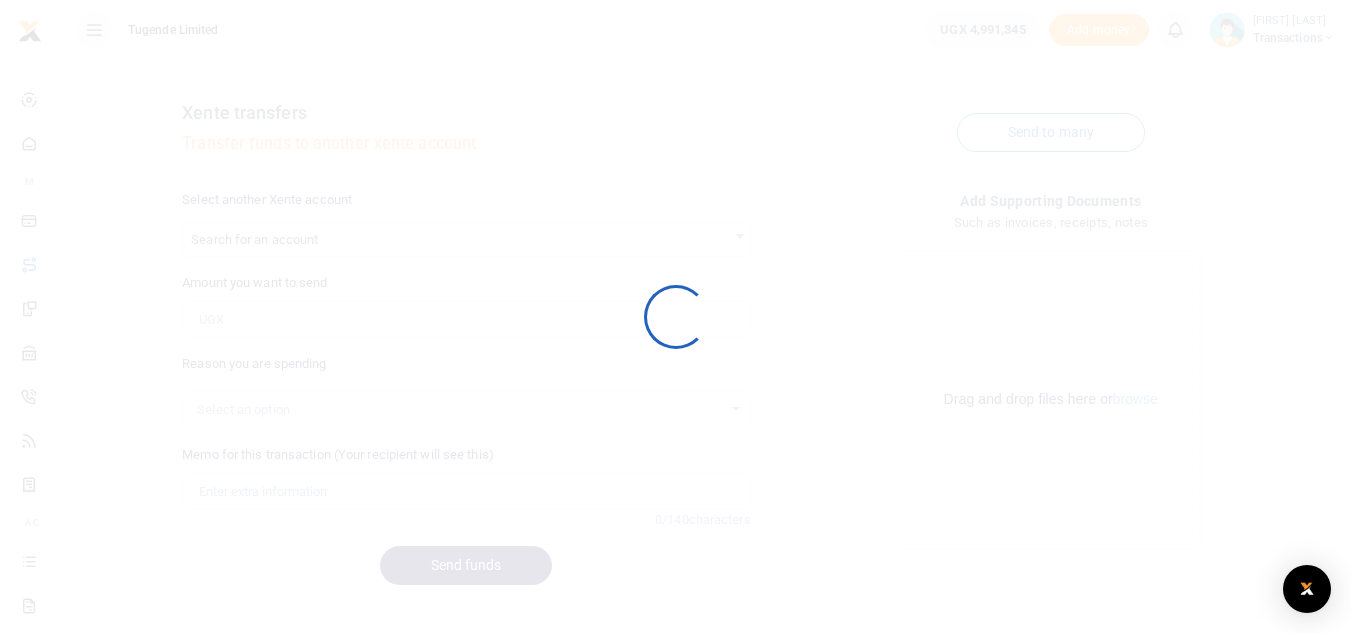 scroll, scrollTop: 0, scrollLeft: 0, axis: both 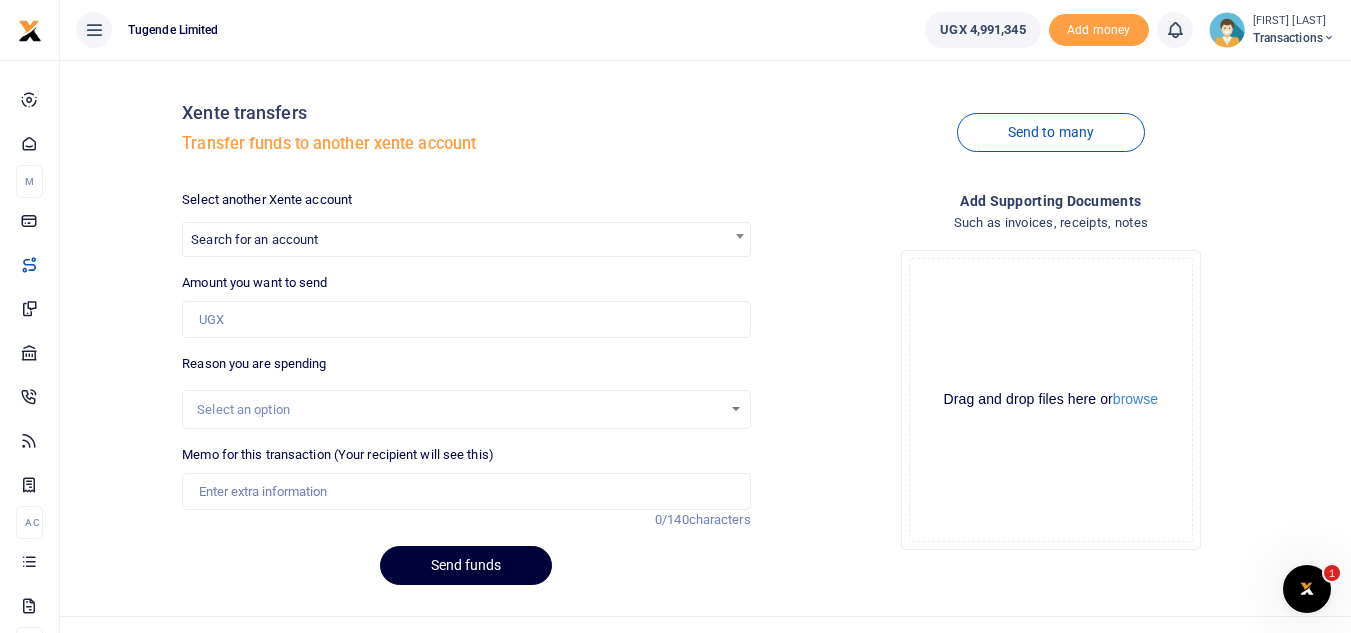 click on "Send funds" at bounding box center [466, 565] 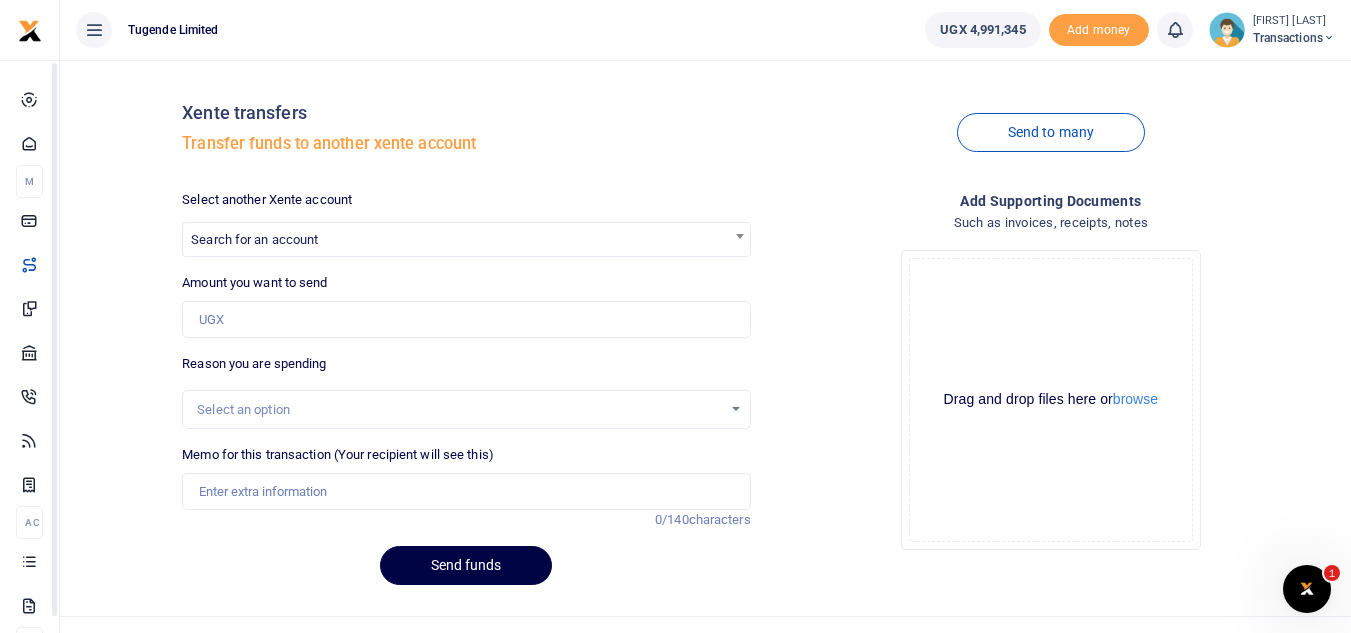 drag, startPoint x: 188, startPoint y: 465, endPoint x: 136, endPoint y: 473, distance: 52.611786 